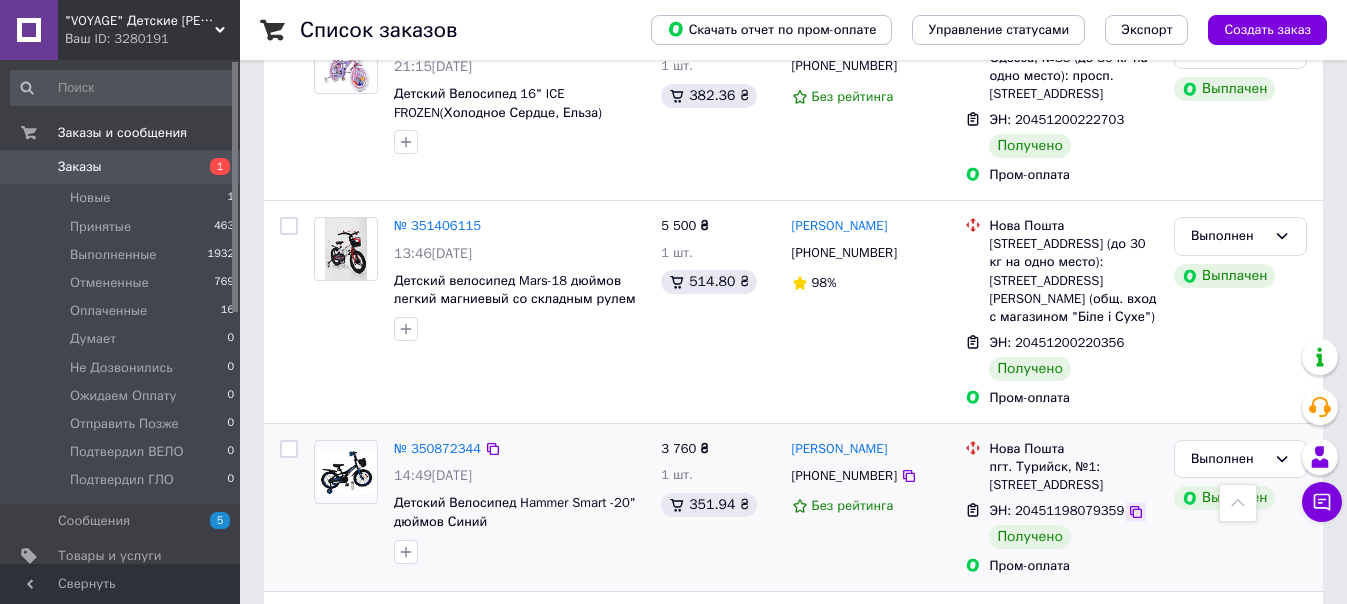 scroll, scrollTop: 528, scrollLeft: 0, axis: vertical 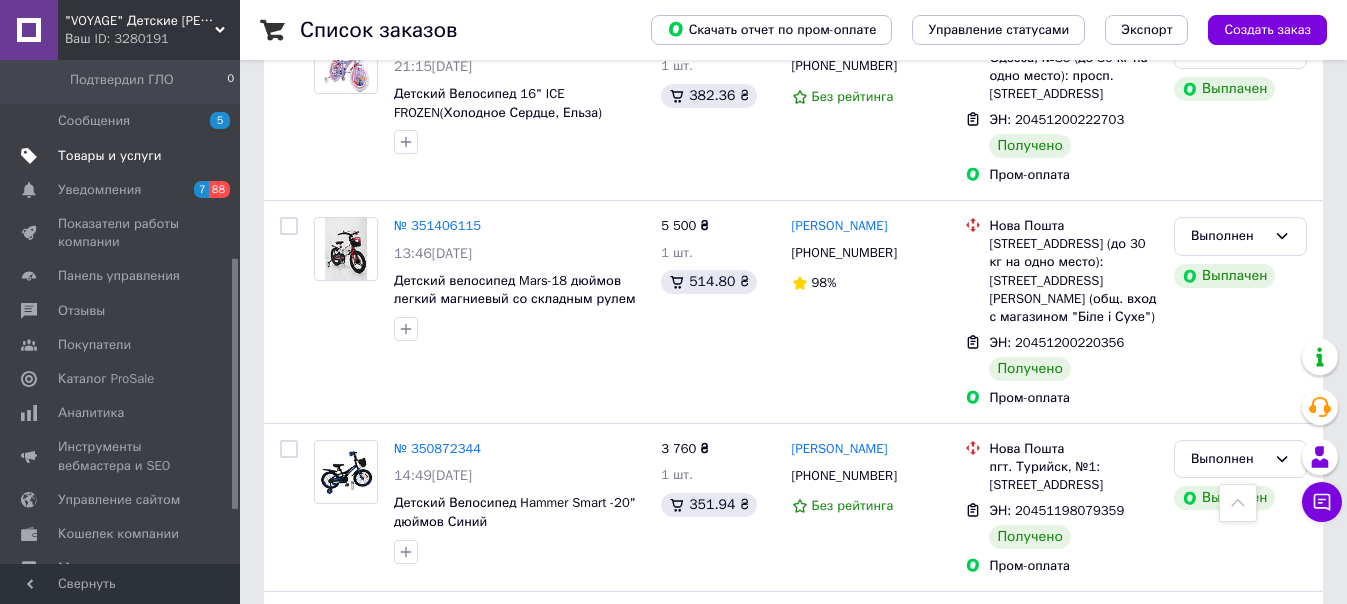 click on "Товары и услуги" at bounding box center [123, 156] 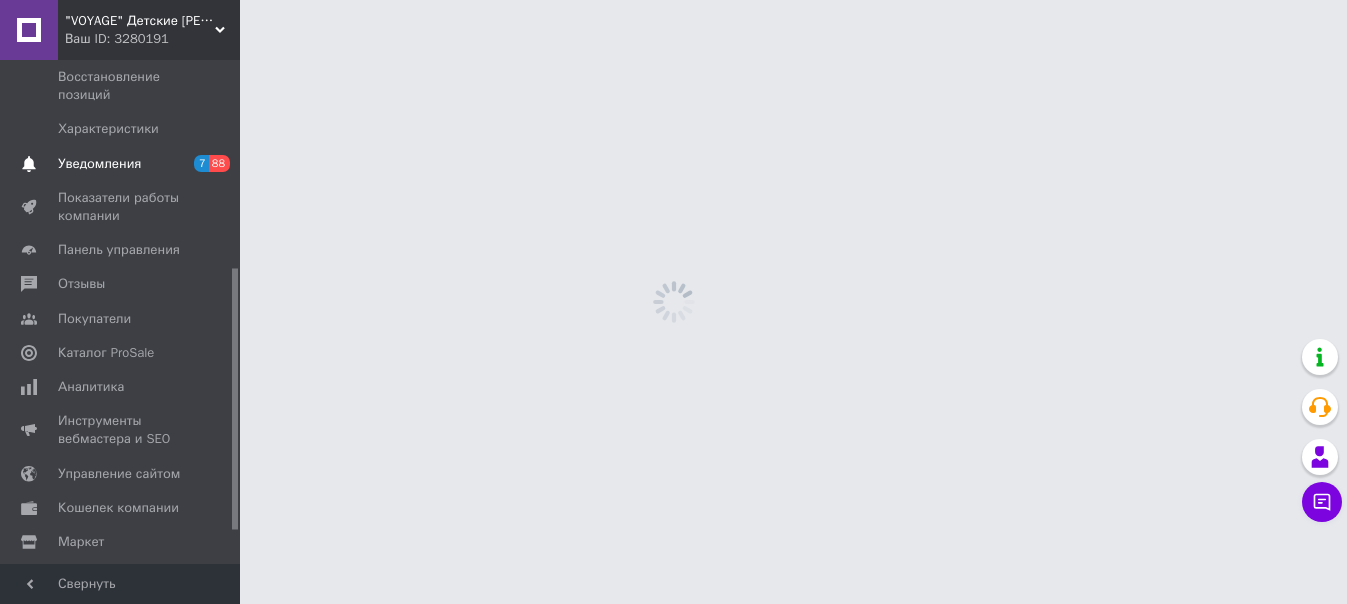 scroll, scrollTop: 0, scrollLeft: 0, axis: both 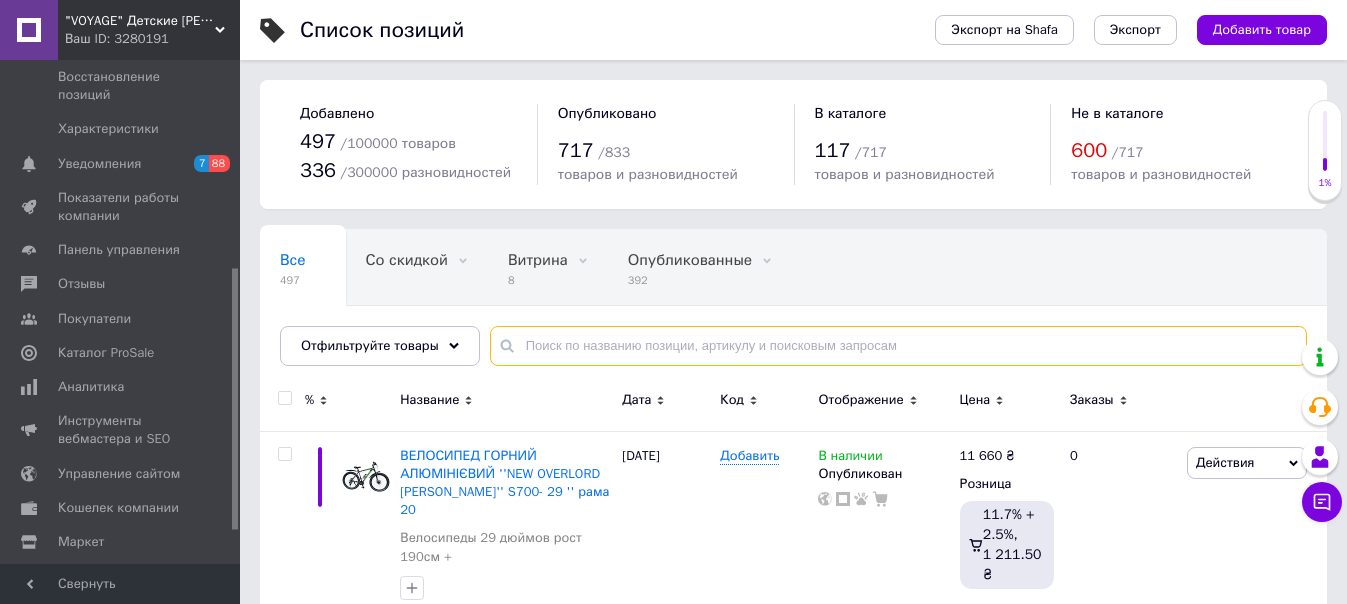 click at bounding box center [898, 346] 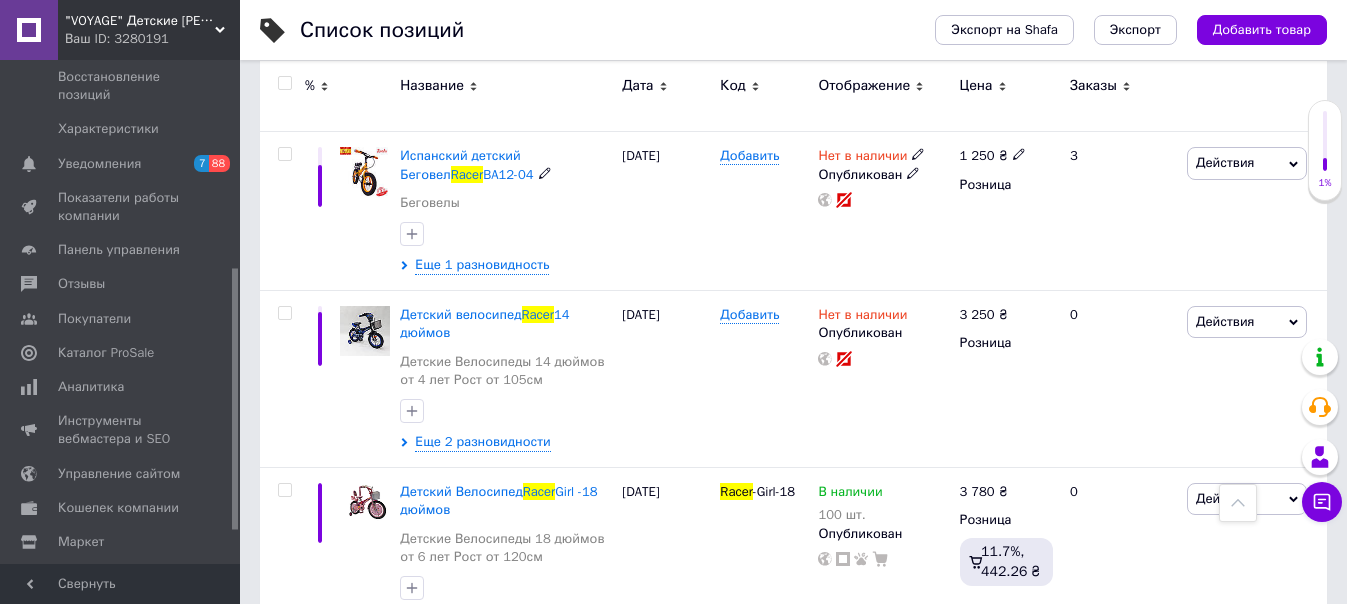 scroll, scrollTop: 1451, scrollLeft: 0, axis: vertical 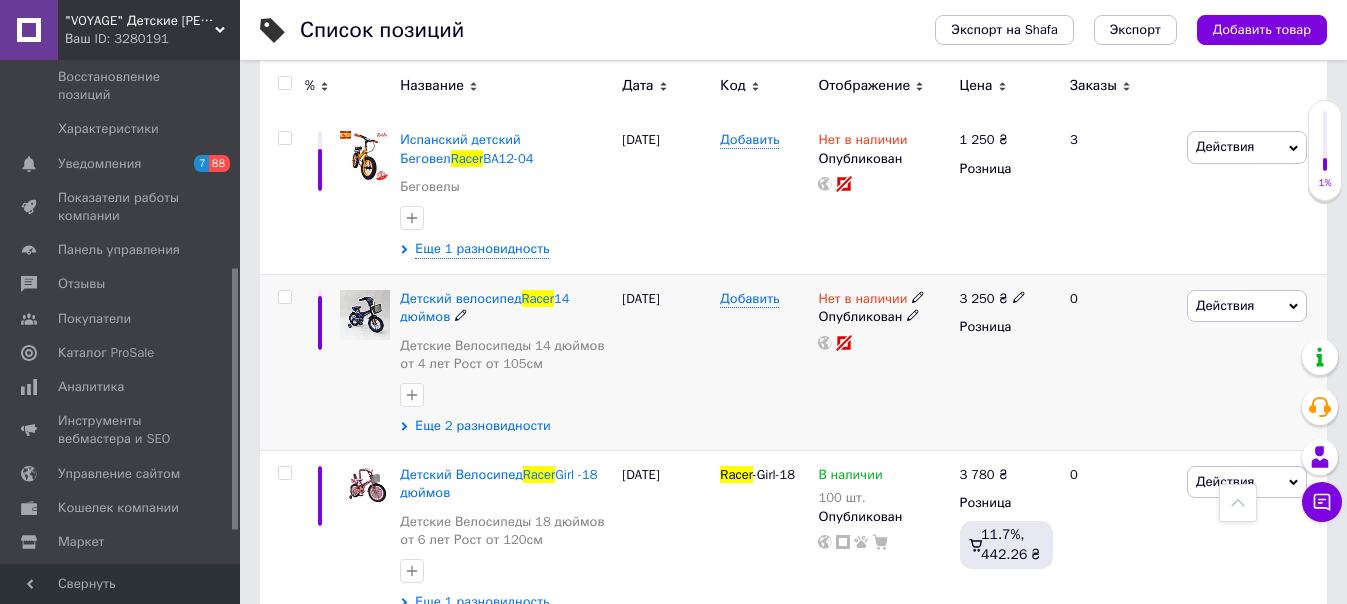 type on "racer" 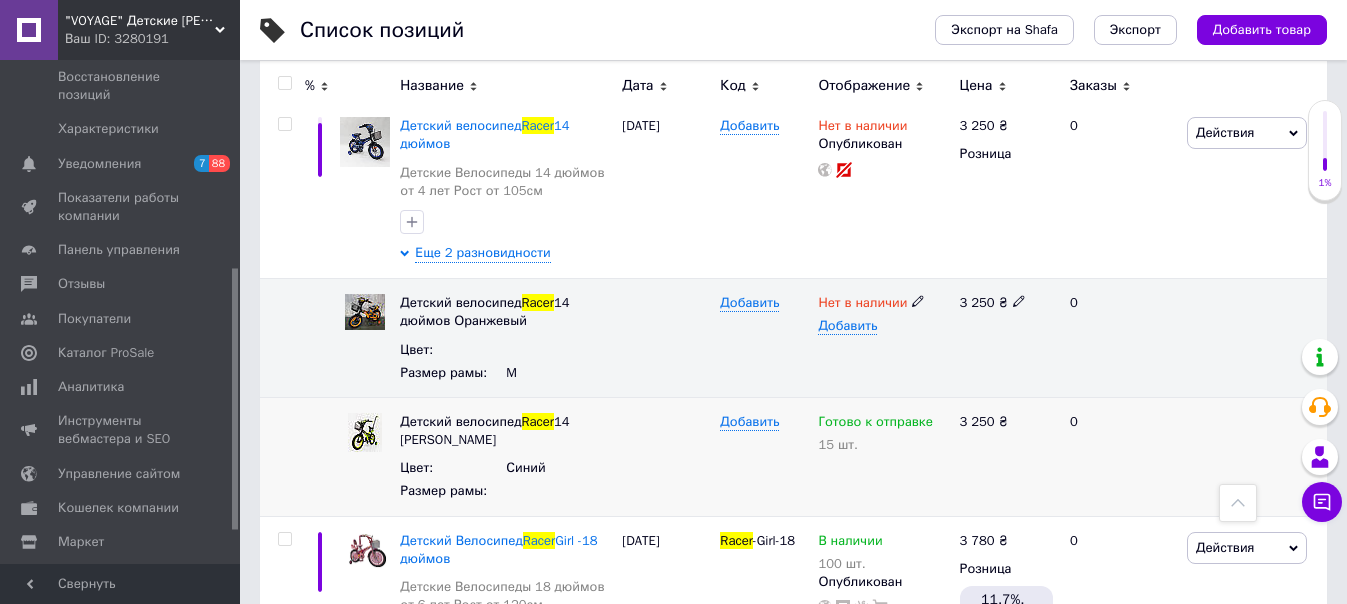 scroll, scrollTop: 1651, scrollLeft: 0, axis: vertical 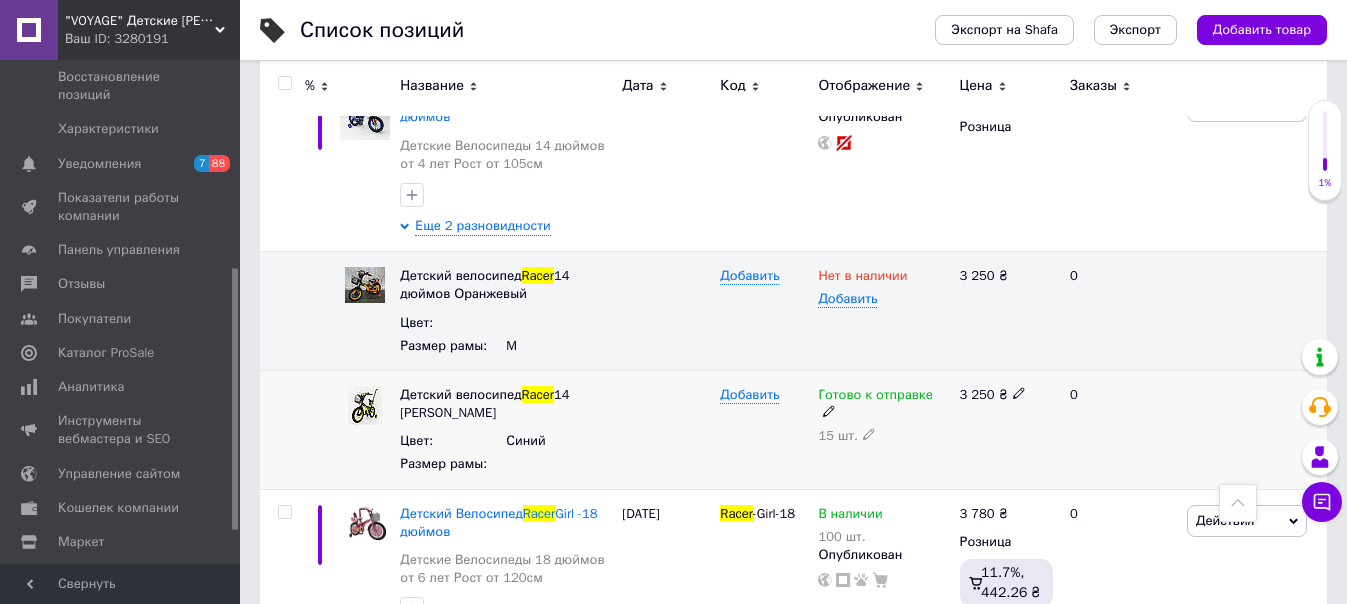 click 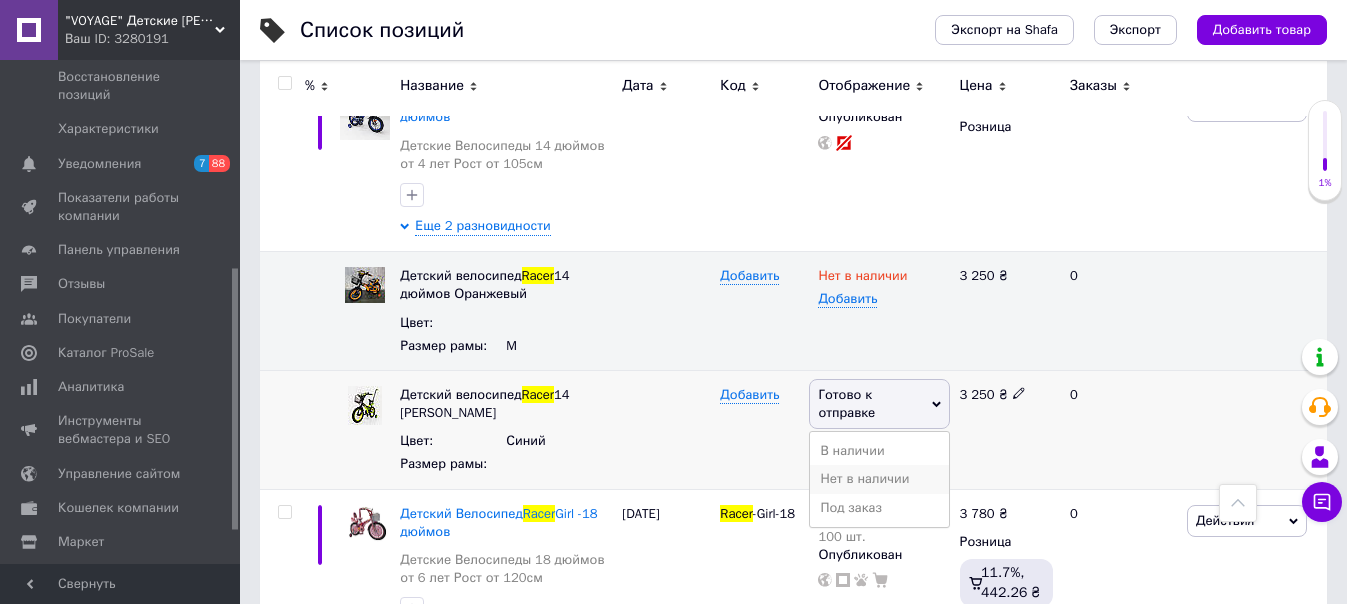 click on "Нет в наличии" at bounding box center (879, 479) 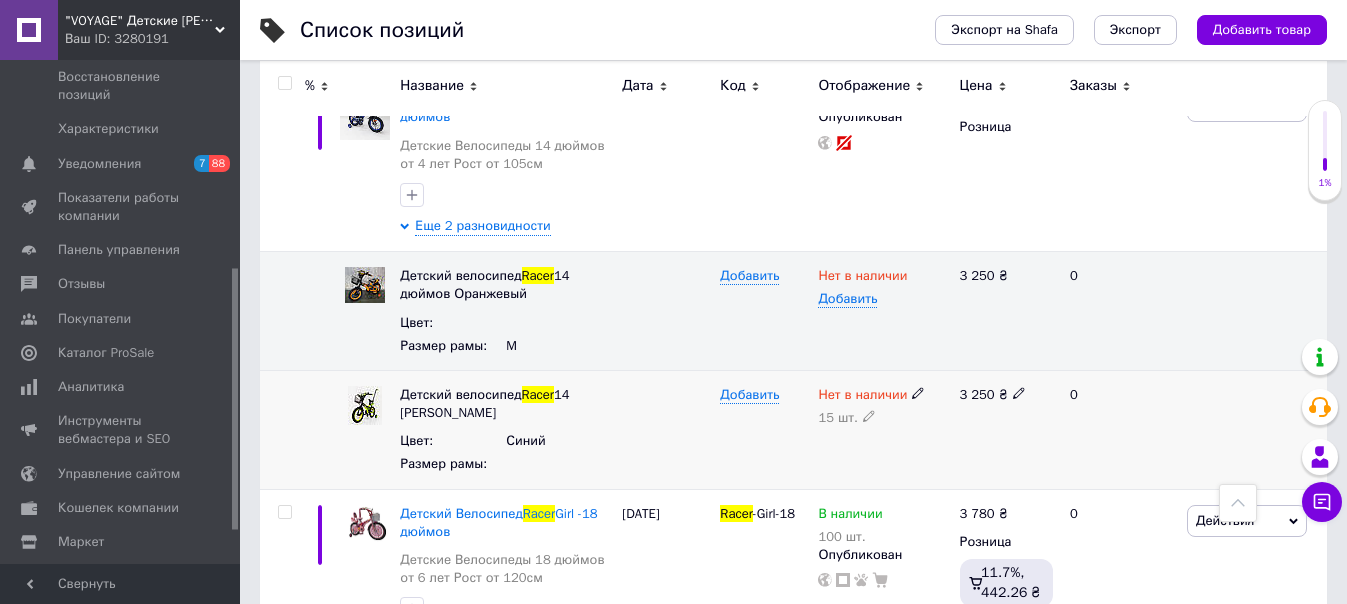 click 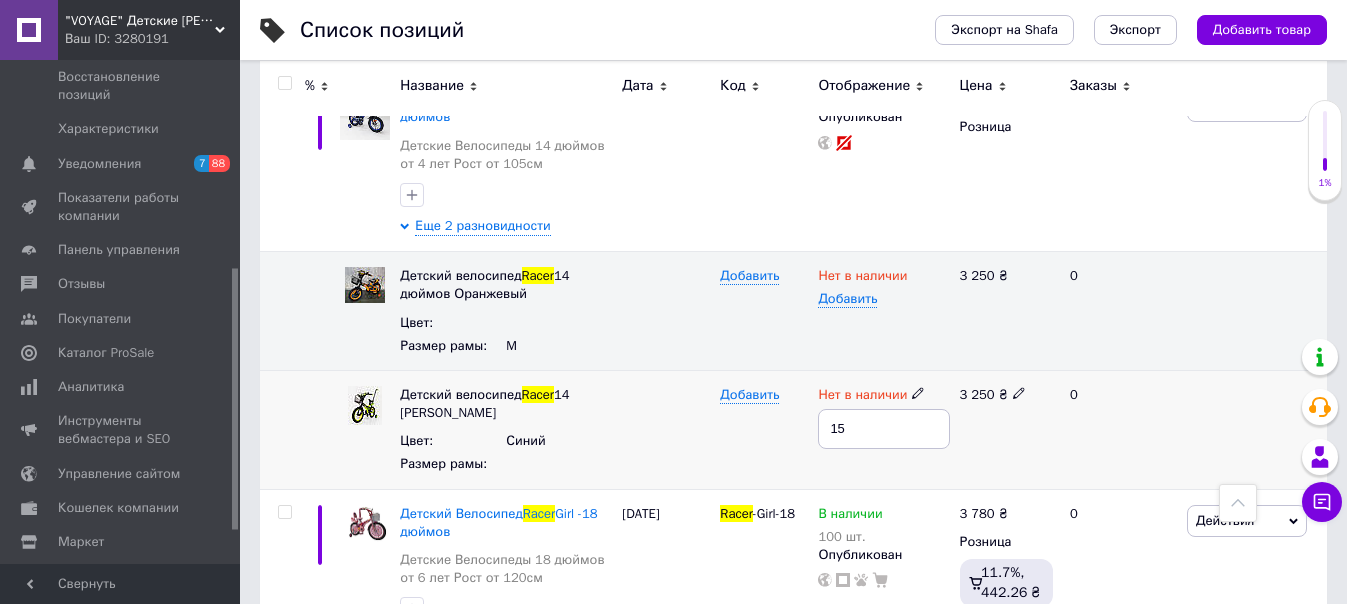 drag, startPoint x: 862, startPoint y: 399, endPoint x: 675, endPoint y: 403, distance: 187.04277 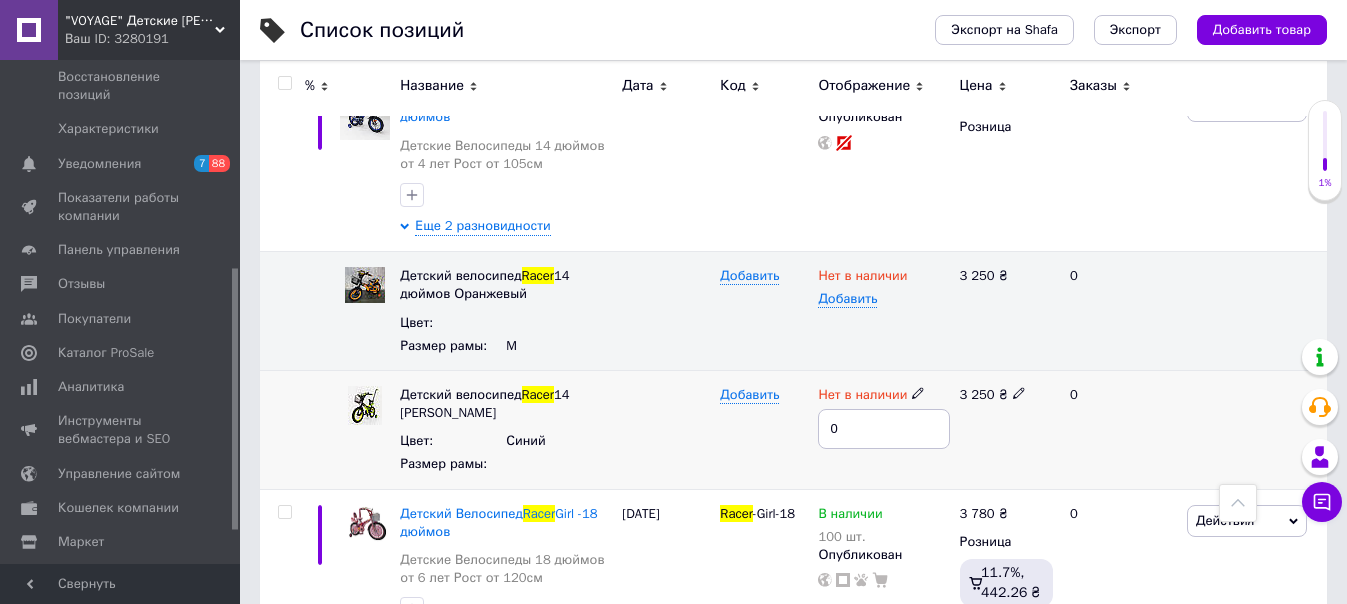 click at bounding box center [666, 429] 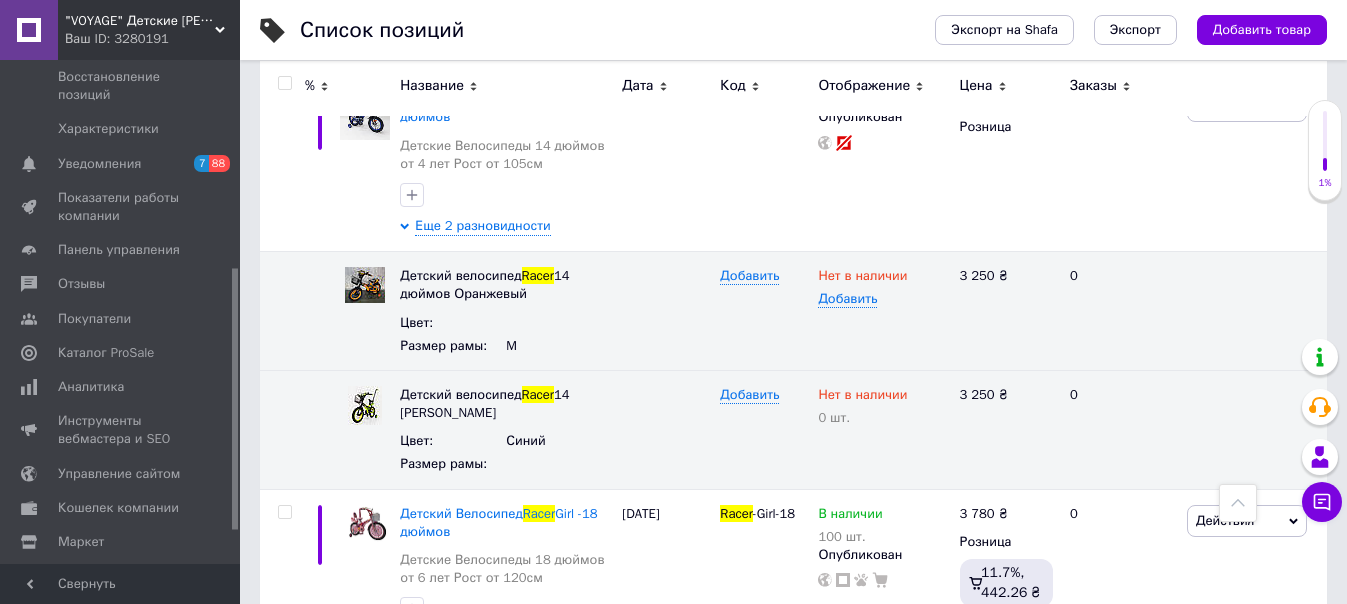 click on ""VOYAGE" Детские [PERSON_NAME] И Велосипеды" at bounding box center [140, 21] 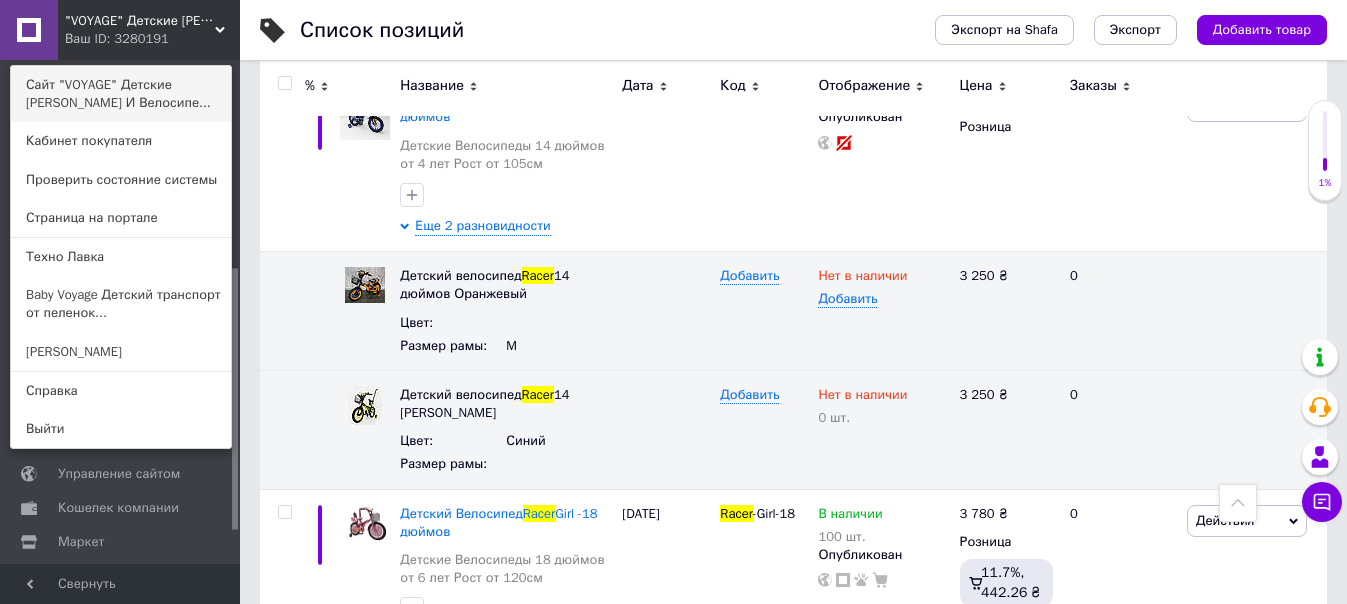 click on "Сайт "VOYAGE" Детские [PERSON_NAME] И Велосипе..." at bounding box center [121, 94] 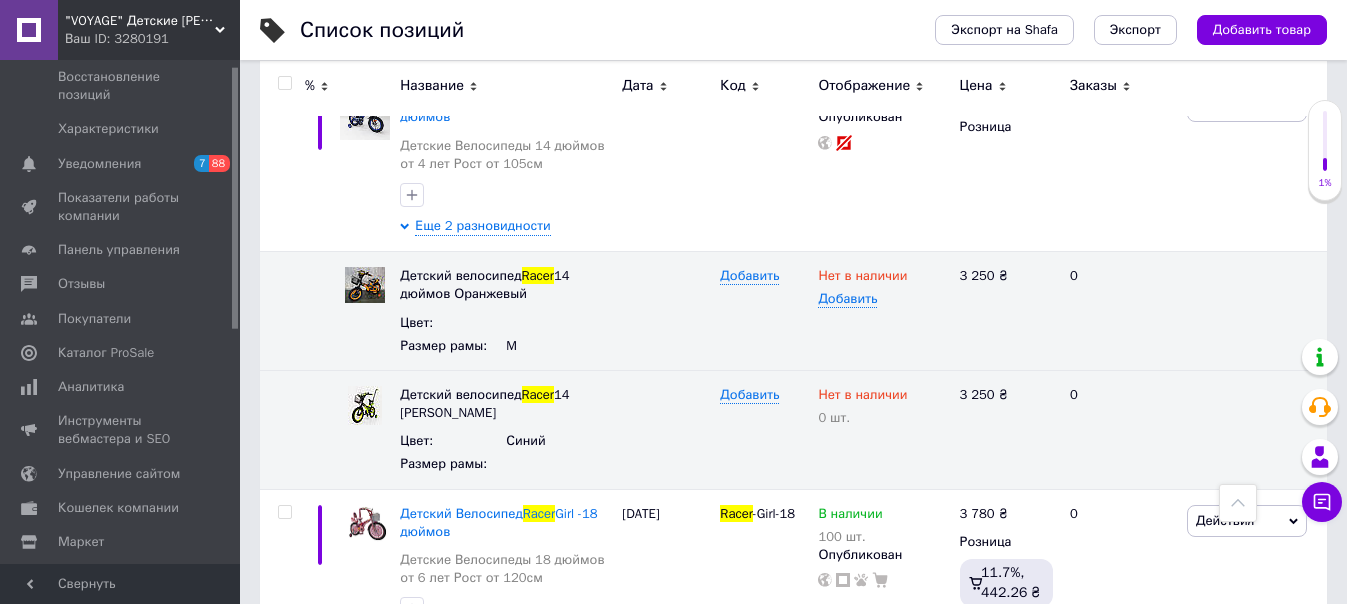 scroll, scrollTop: 0, scrollLeft: 0, axis: both 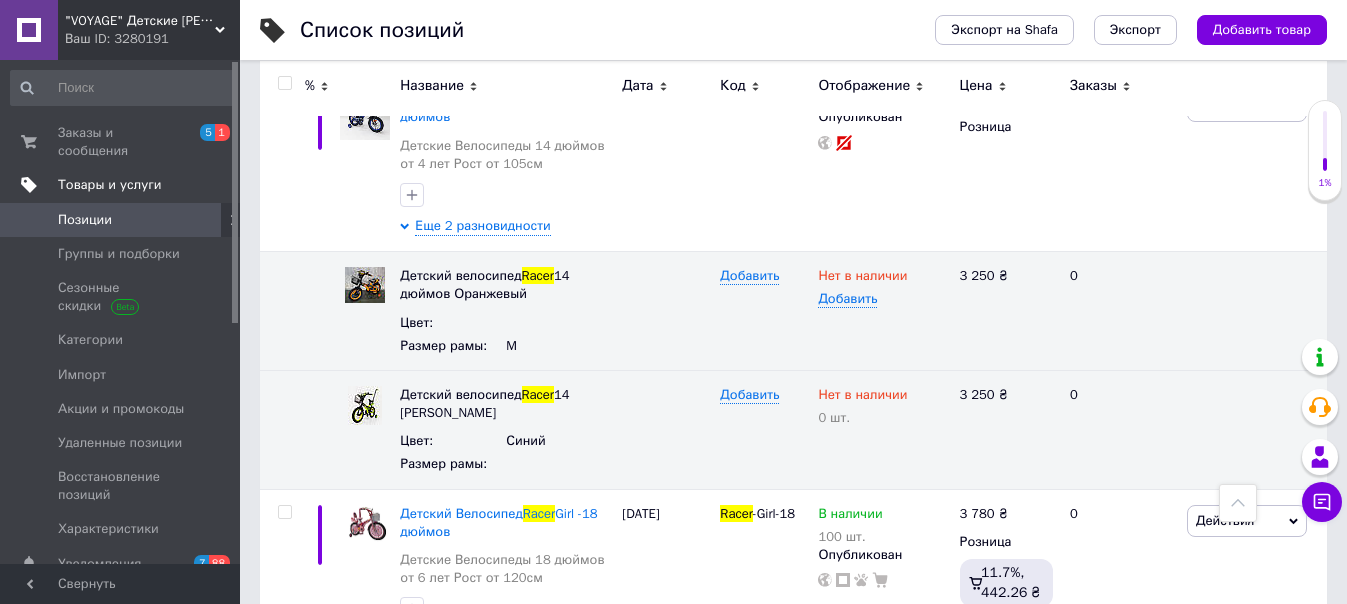 click on "Товары и услуги" at bounding box center [110, 185] 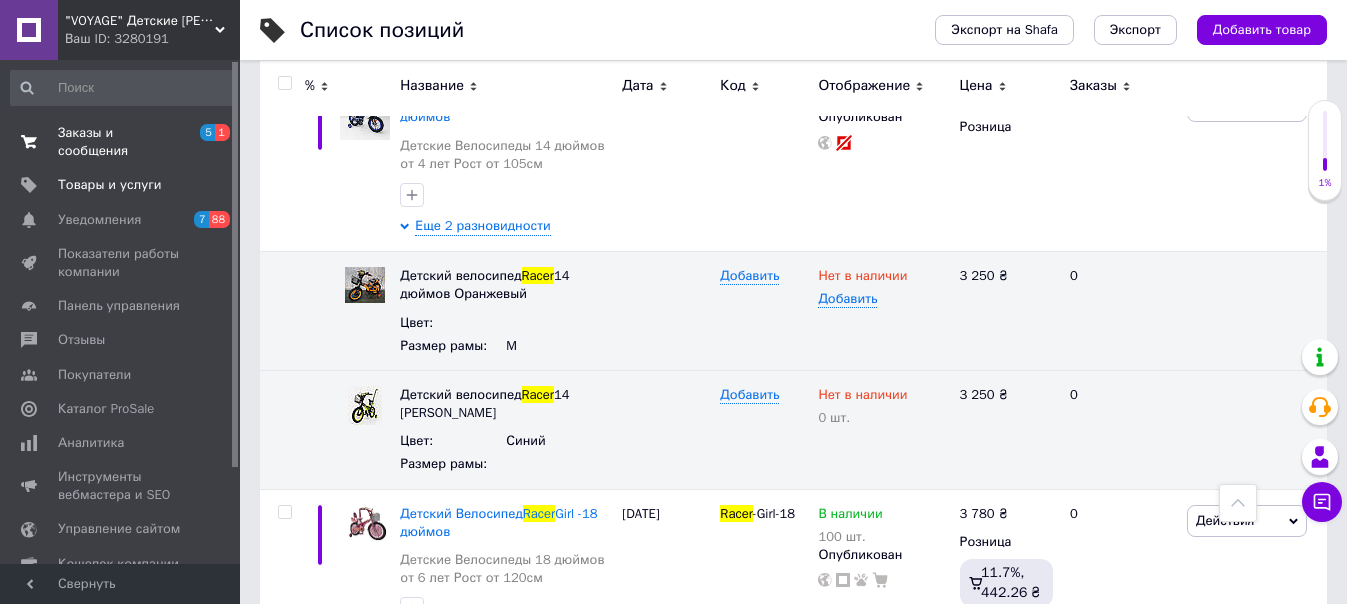 click on "Заказы и сообщения" at bounding box center [121, 142] 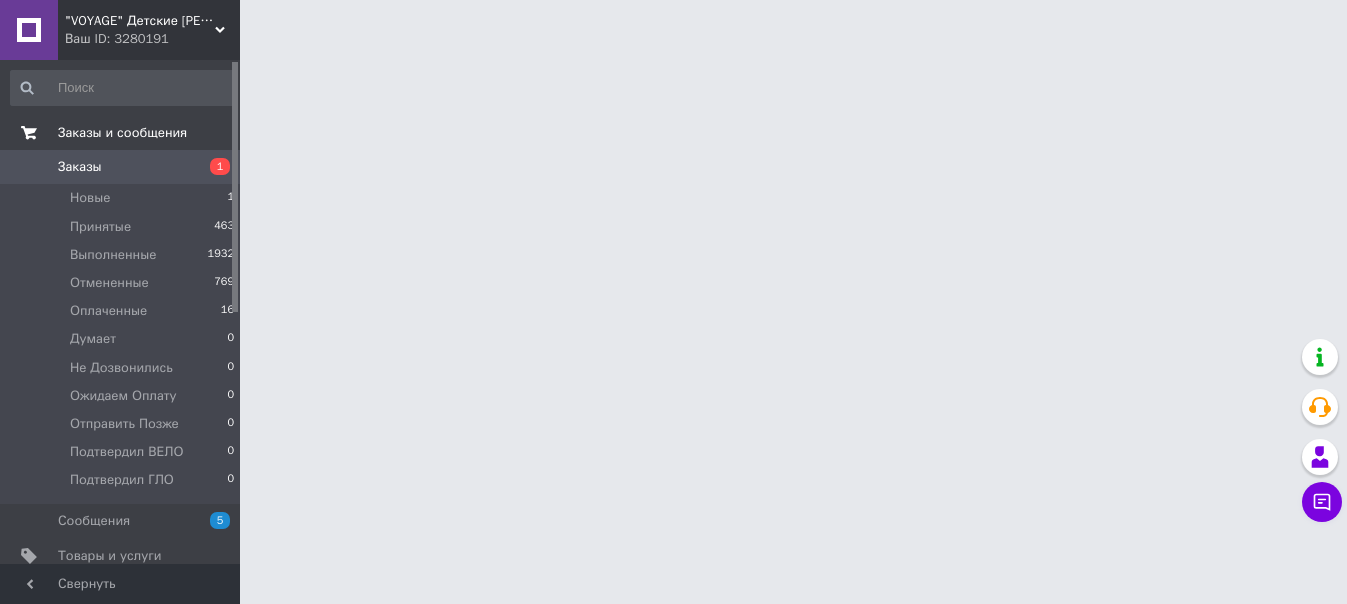 scroll, scrollTop: 0, scrollLeft: 0, axis: both 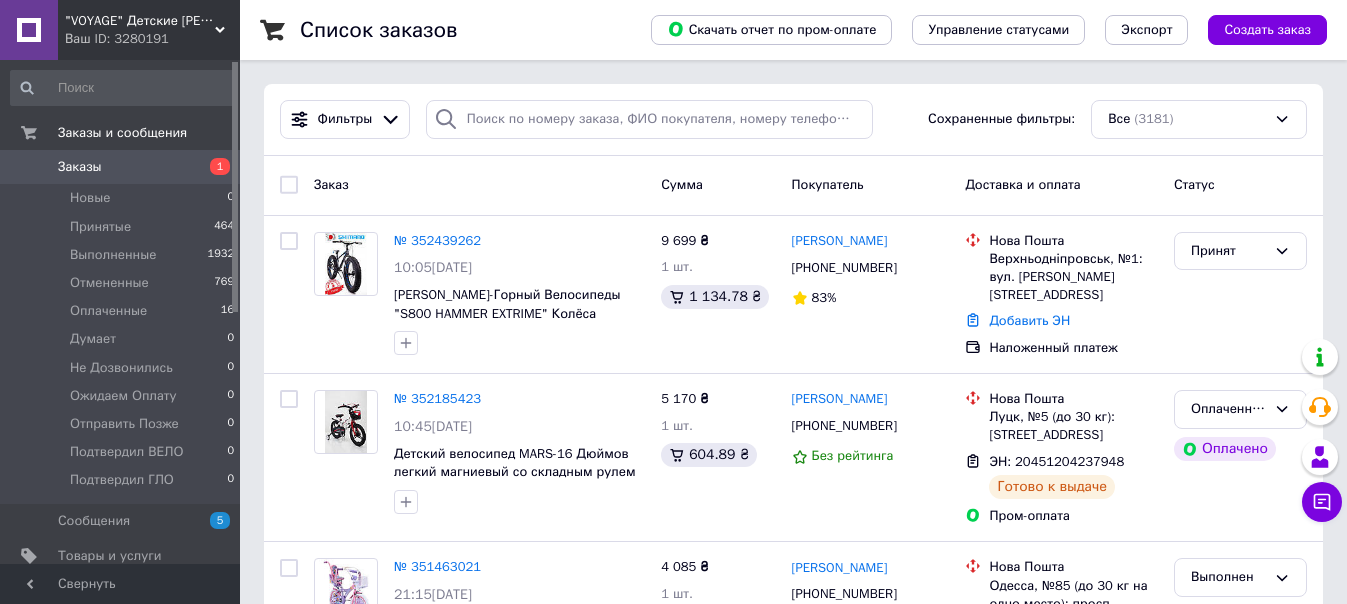 click on "Ваш ID: 3280191" at bounding box center (152, 39) 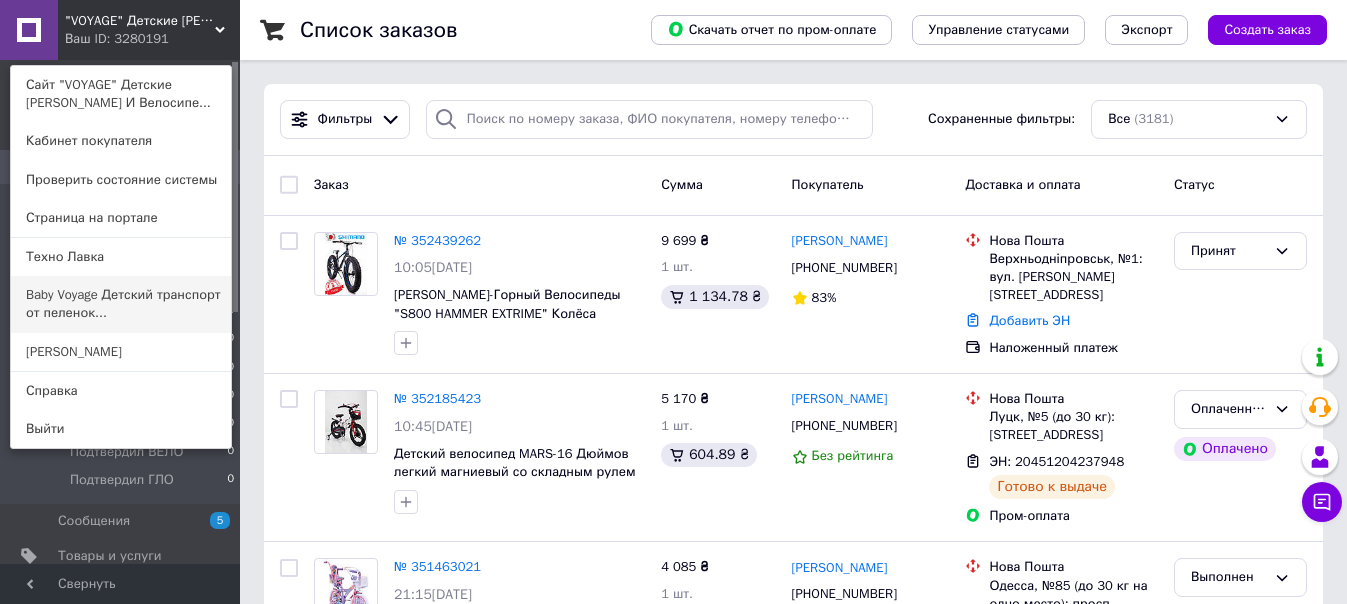 click on "Baby Voyage Детский транспорт от пеленок..." at bounding box center (121, 304) 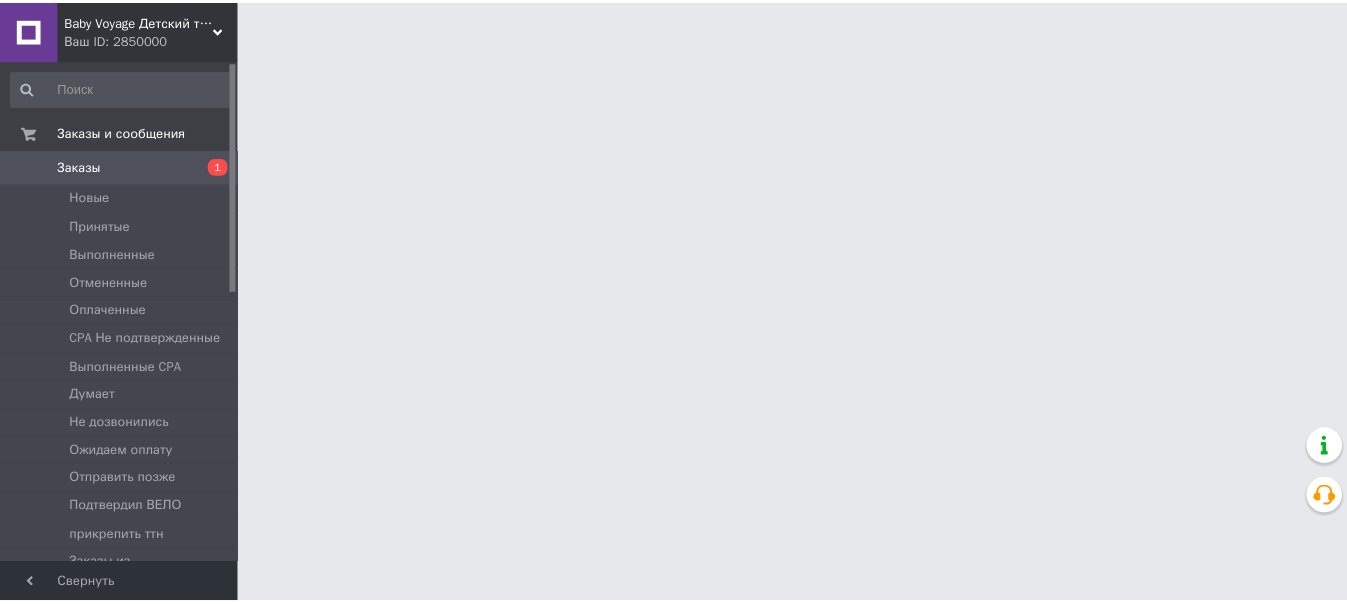 scroll, scrollTop: 0, scrollLeft: 0, axis: both 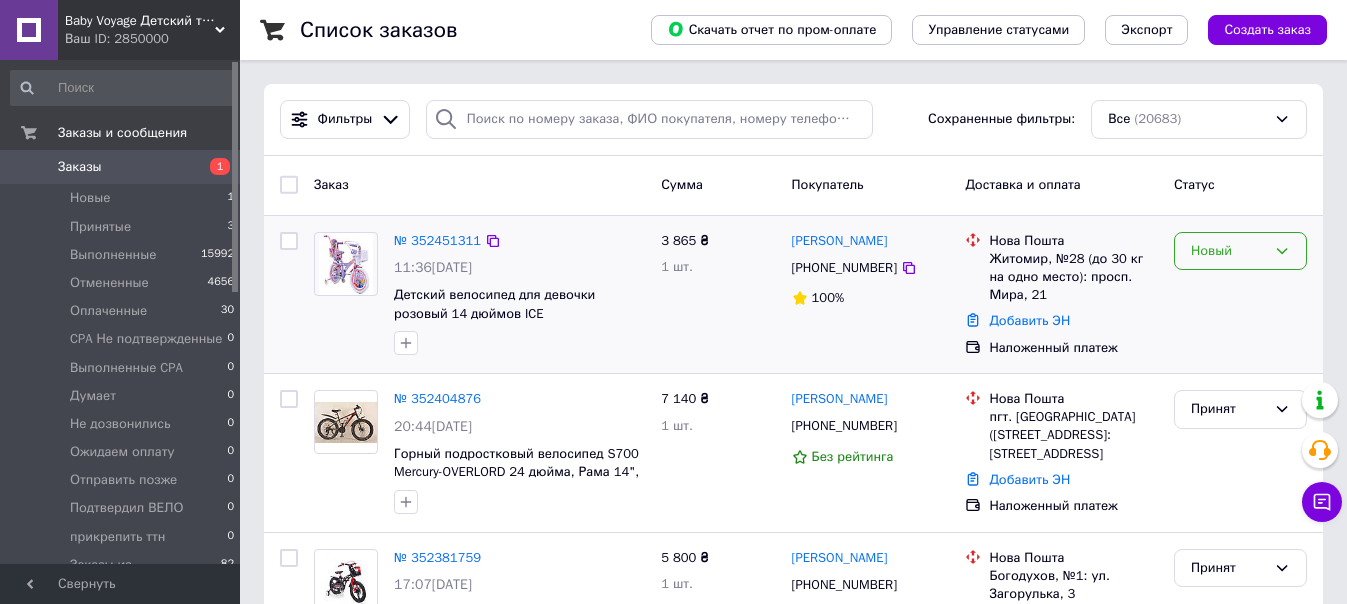 click on "Новый" at bounding box center (1228, 251) 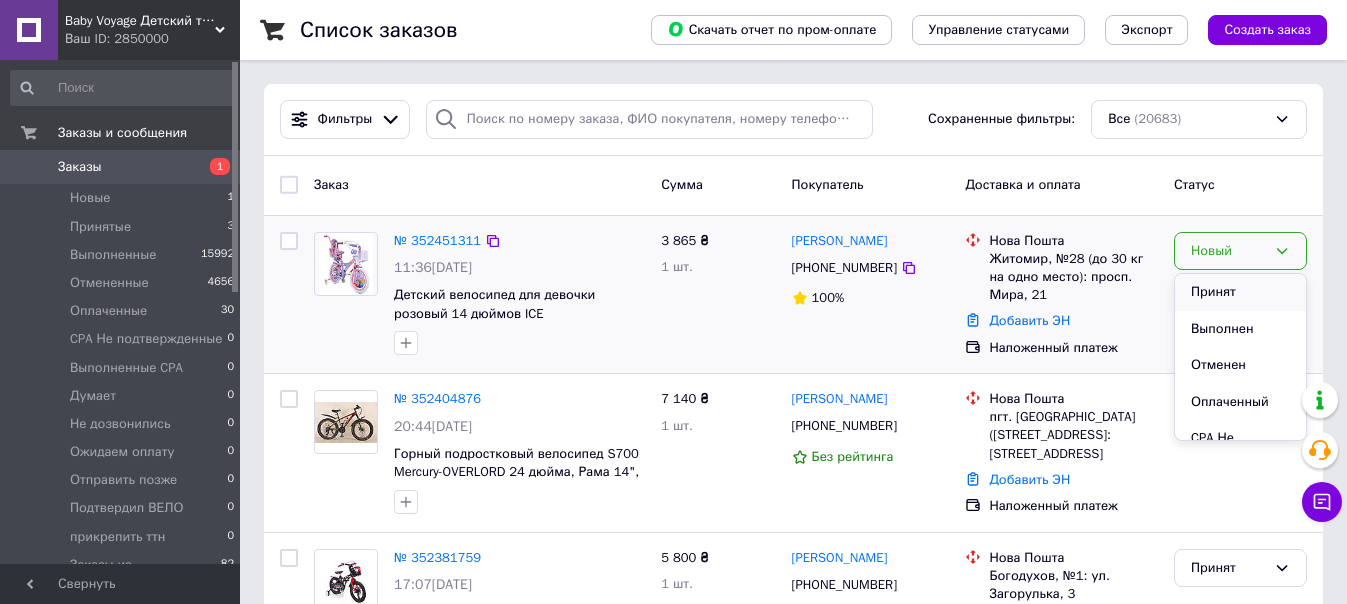 click on "Принят" at bounding box center [1240, 292] 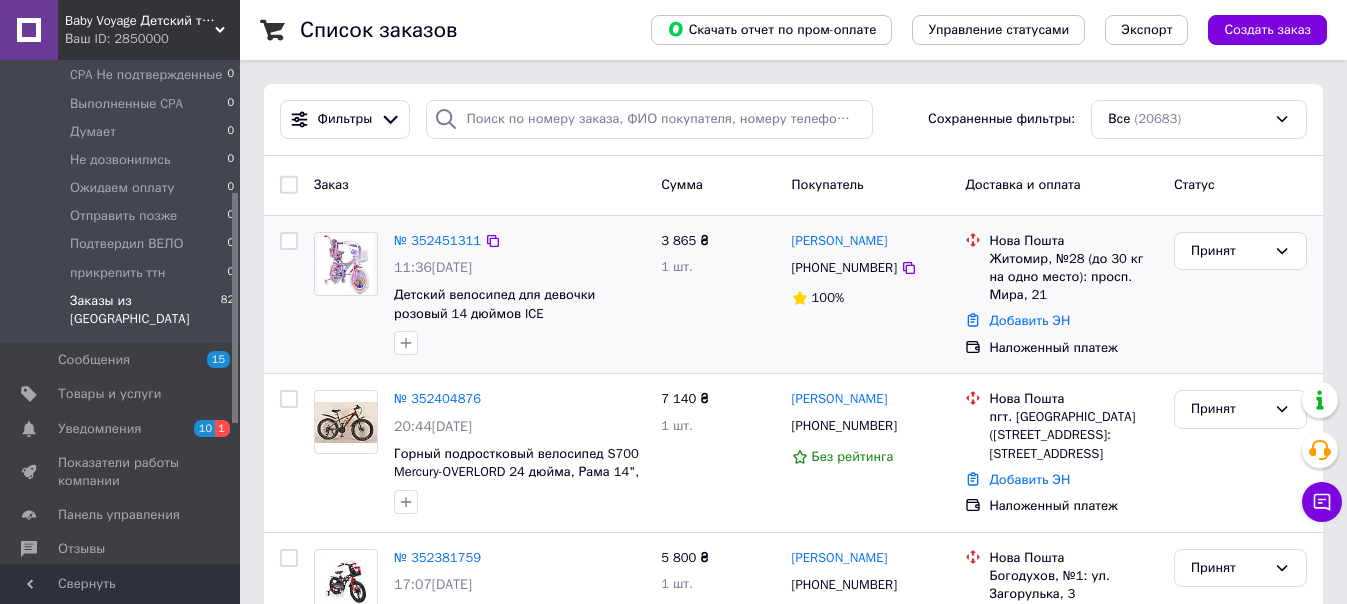 scroll, scrollTop: 300, scrollLeft: 0, axis: vertical 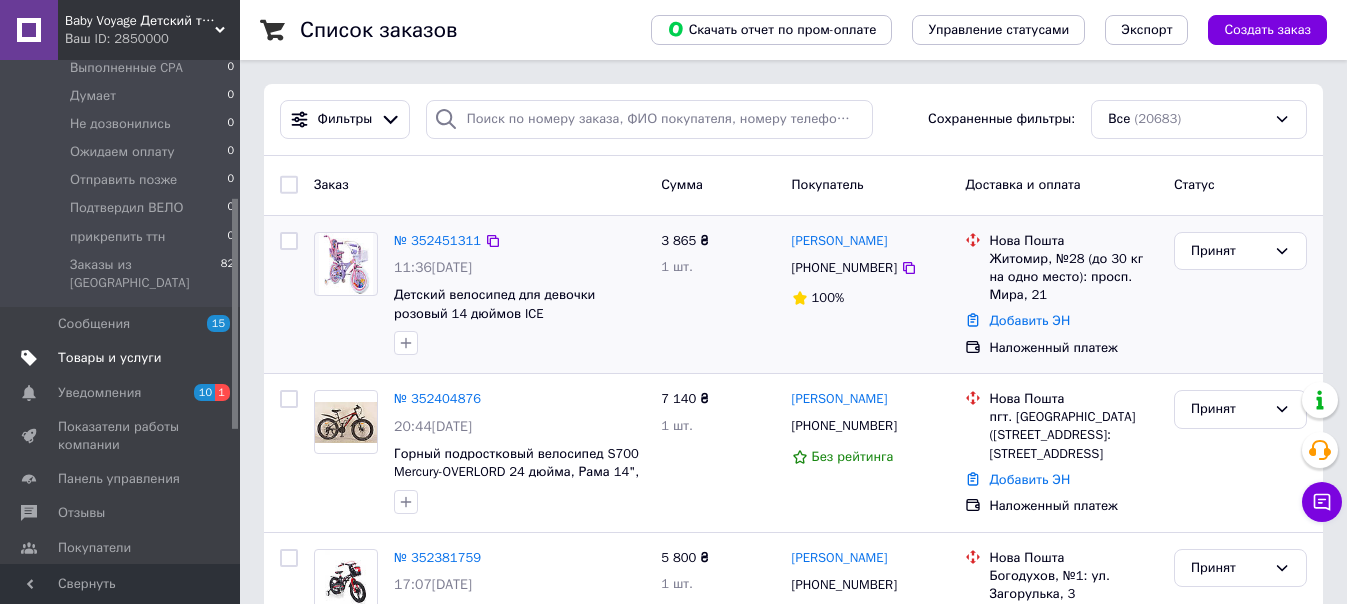 click on "Товары и услуги" at bounding box center (110, 358) 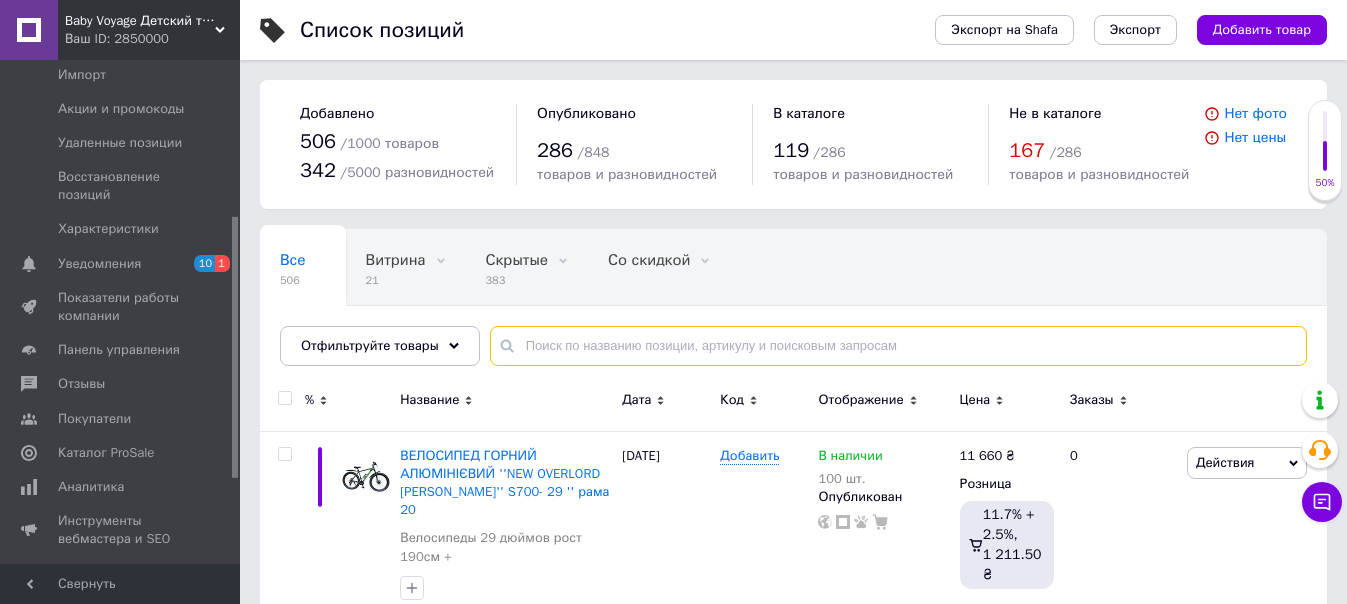 click at bounding box center [898, 346] 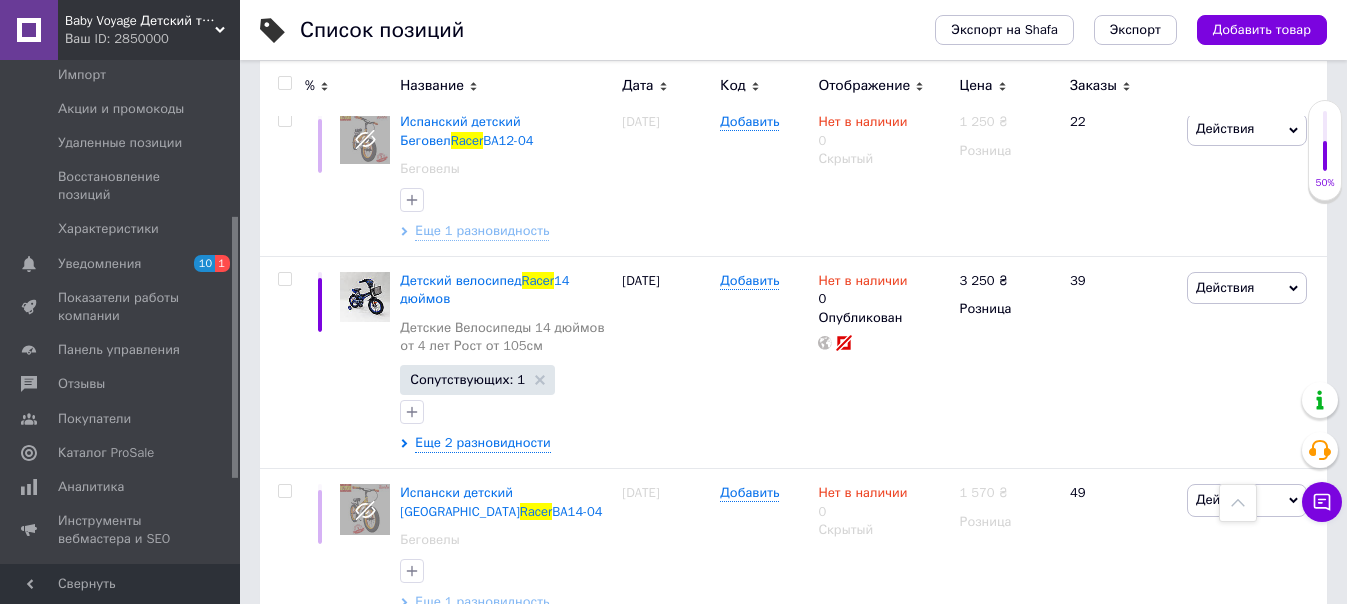 scroll, scrollTop: 831, scrollLeft: 0, axis: vertical 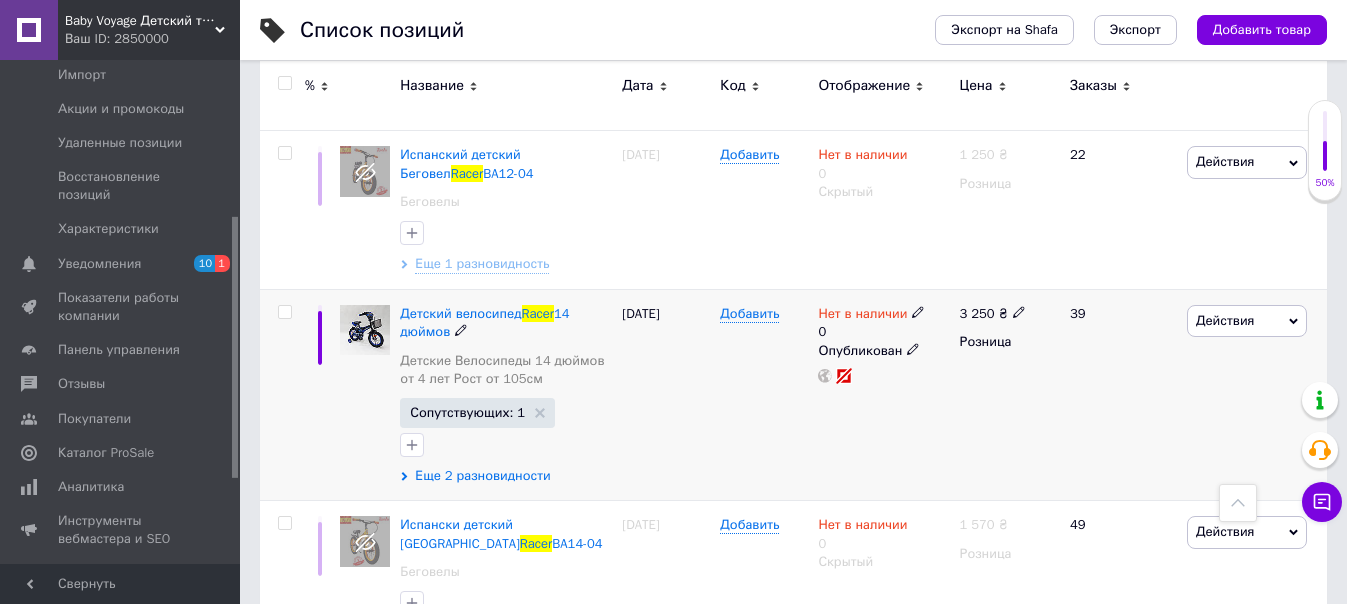 type on "racer" 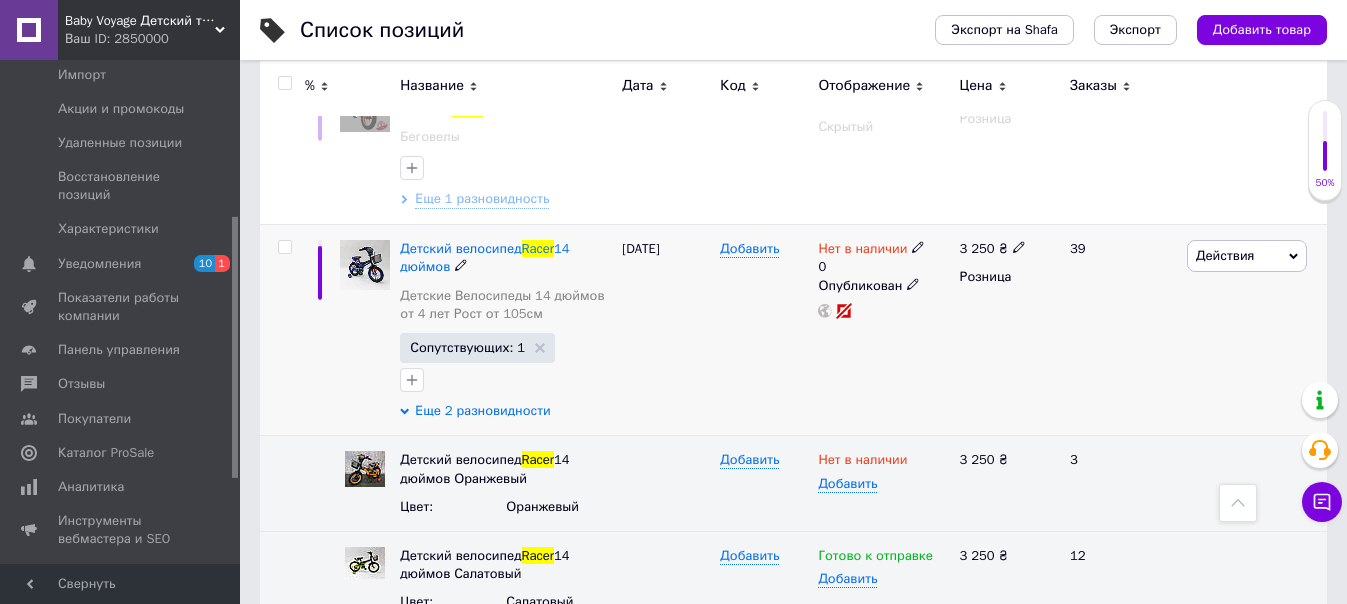 scroll, scrollTop: 931, scrollLeft: 0, axis: vertical 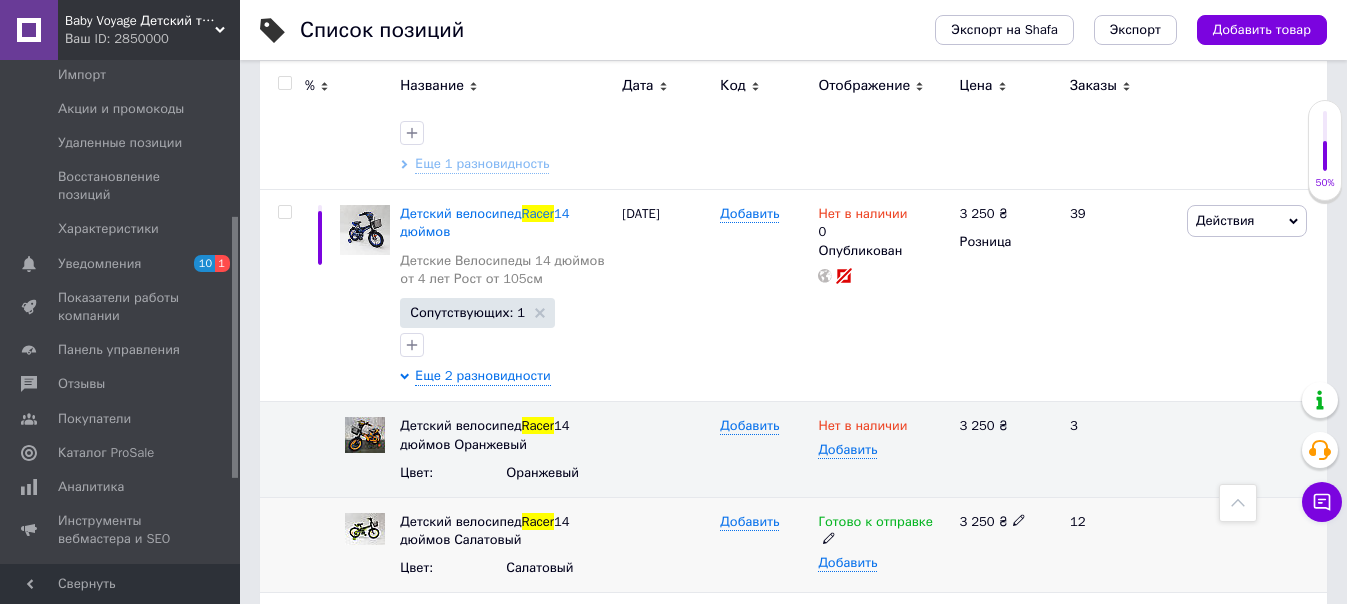 click 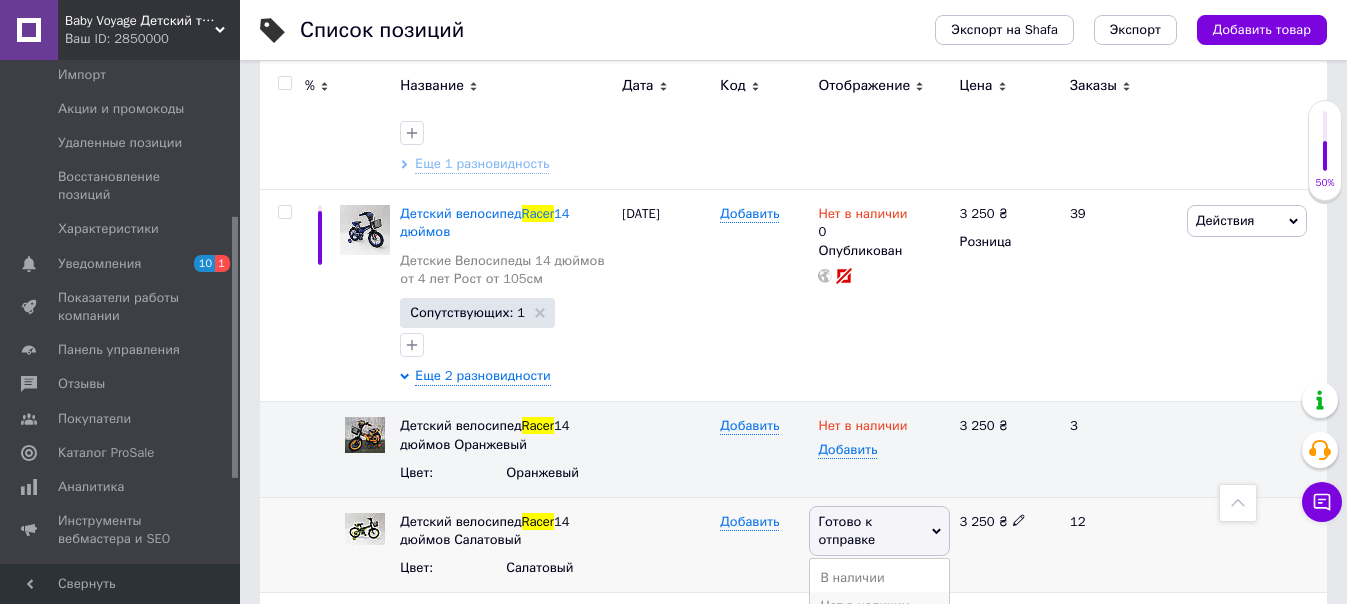 click on "Нет в наличии" at bounding box center (879, 606) 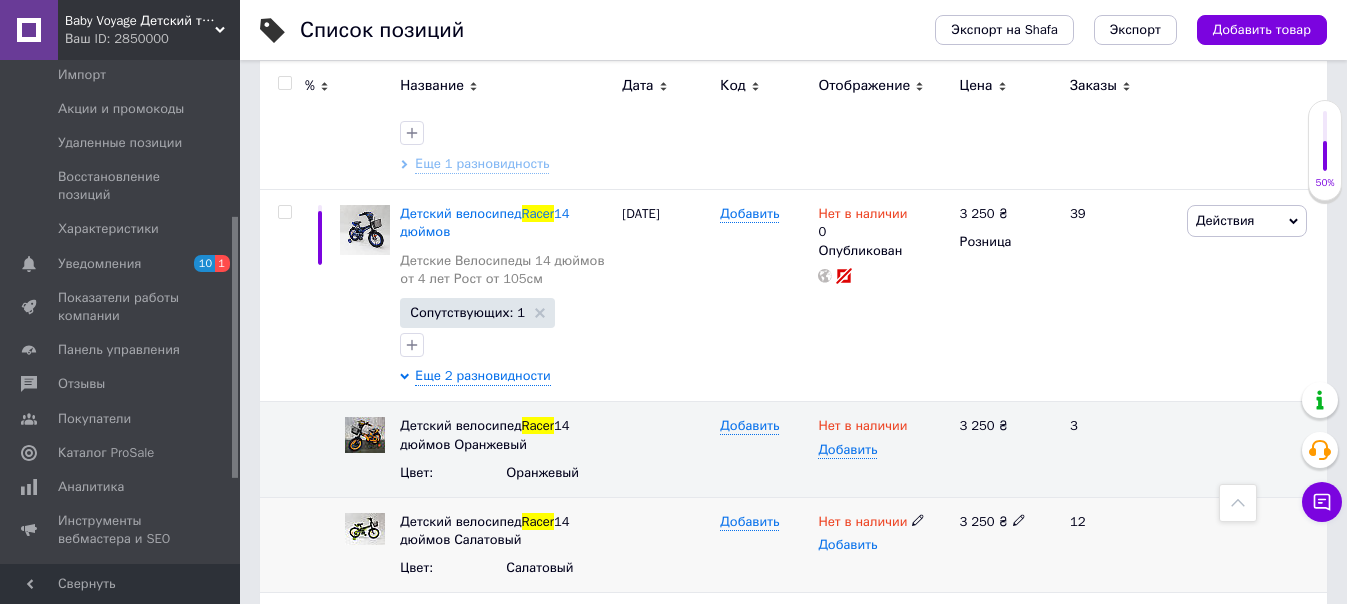 click on "Добавить" at bounding box center (847, 545) 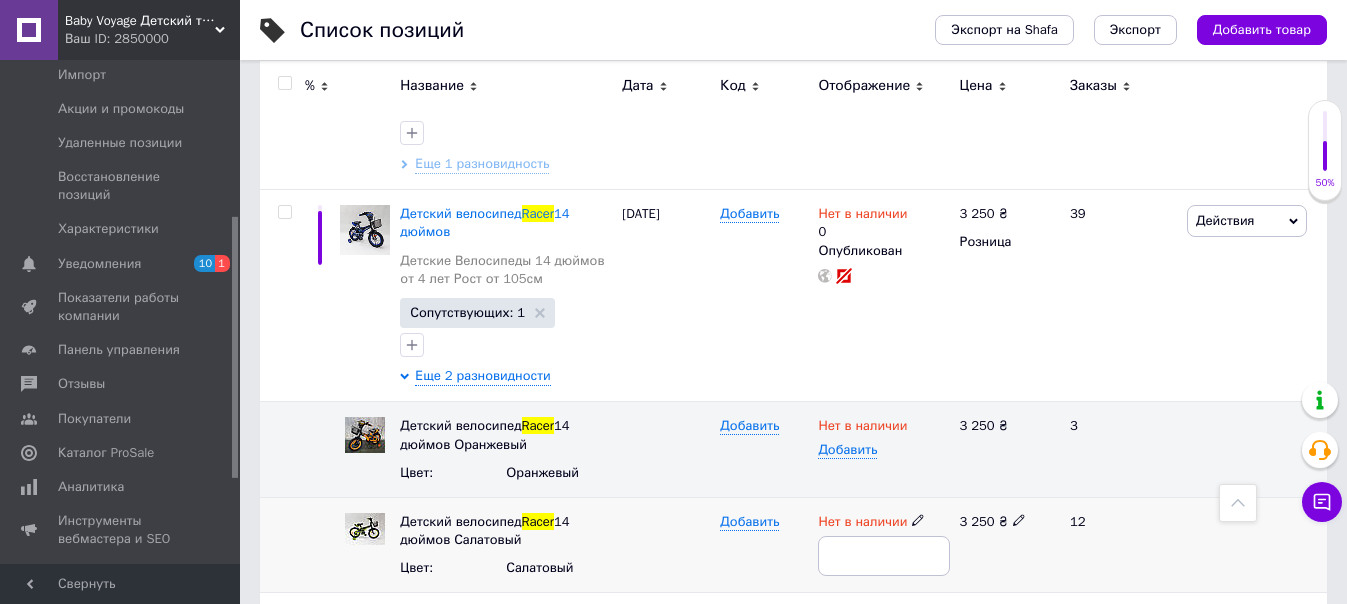 type on "0" 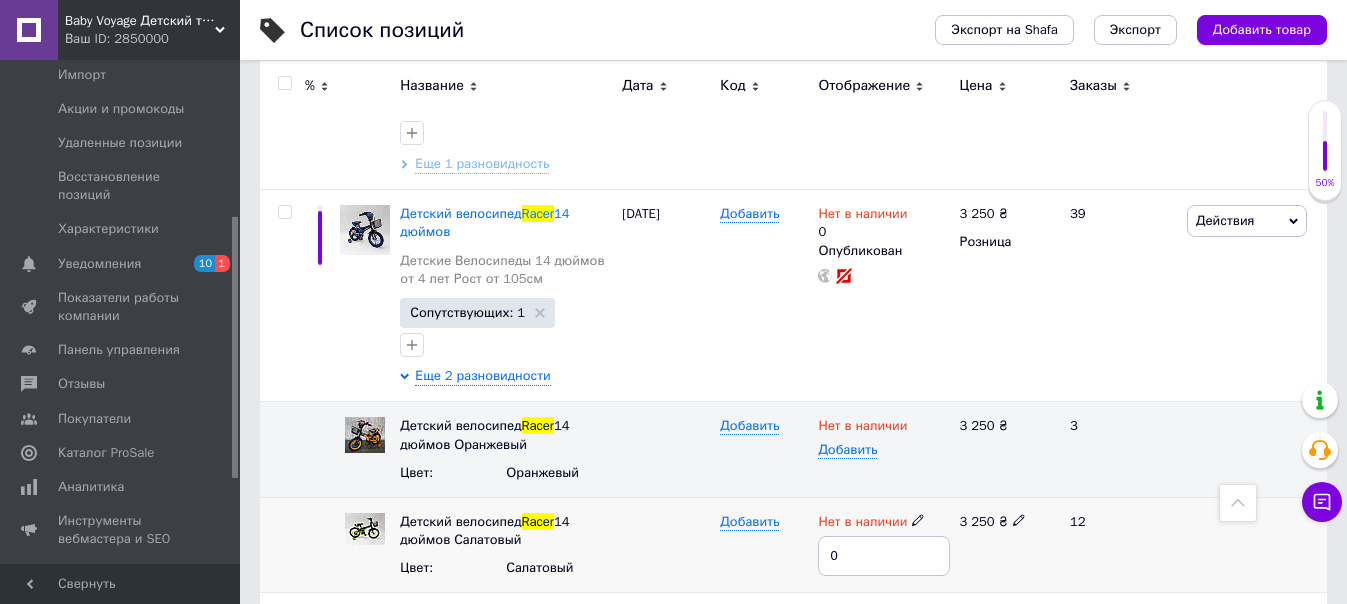 click on "Добавить" at bounding box center (764, 545) 